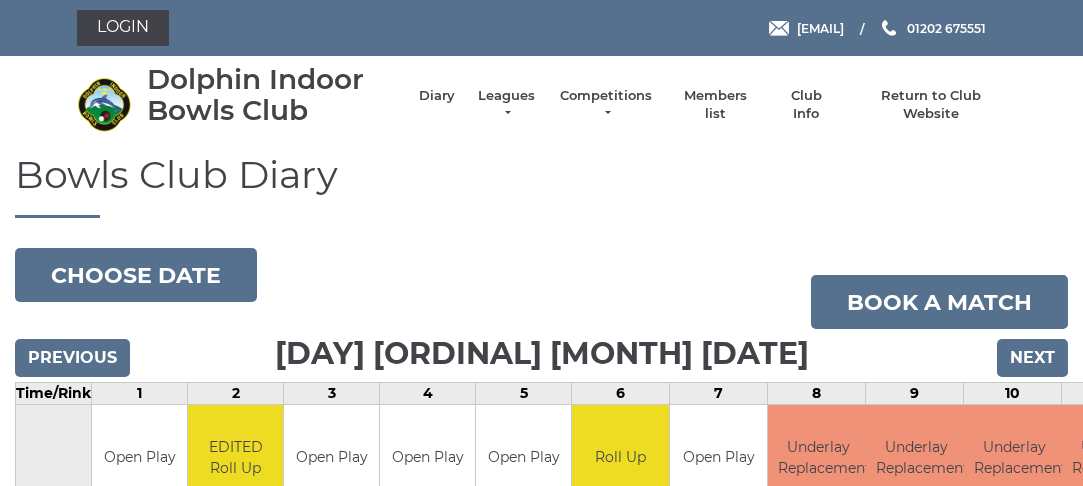 scroll, scrollTop: 0, scrollLeft: 0, axis: both 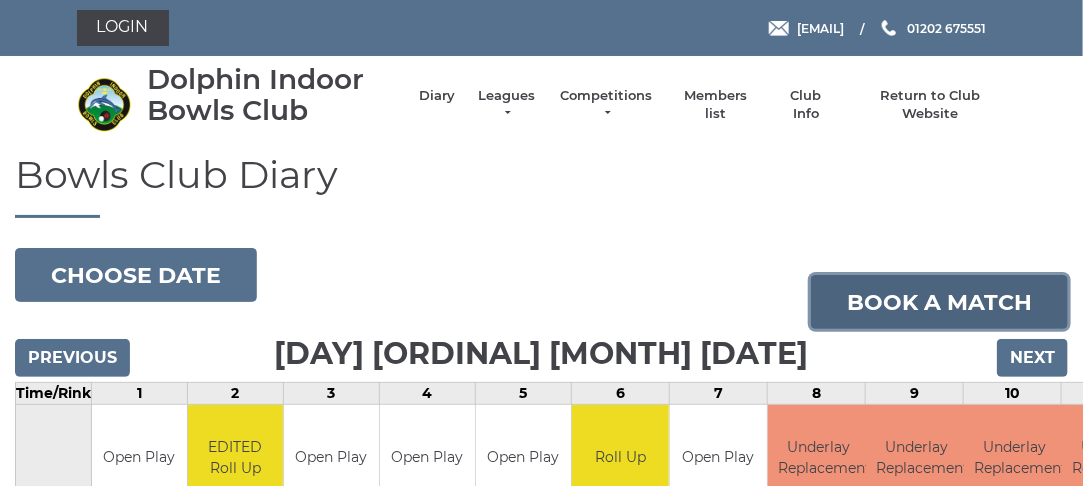 click on "Book a match" at bounding box center (939, 302) 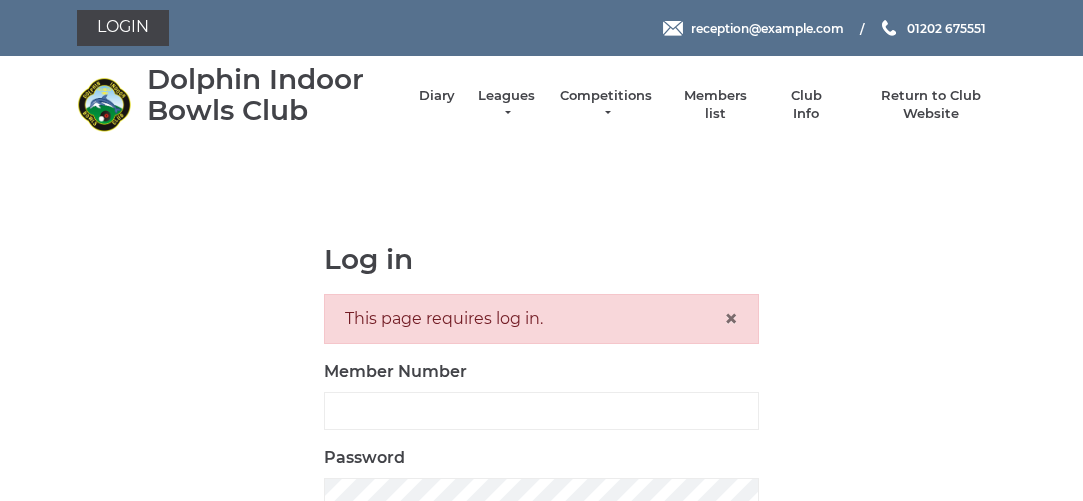 scroll, scrollTop: 0, scrollLeft: 0, axis: both 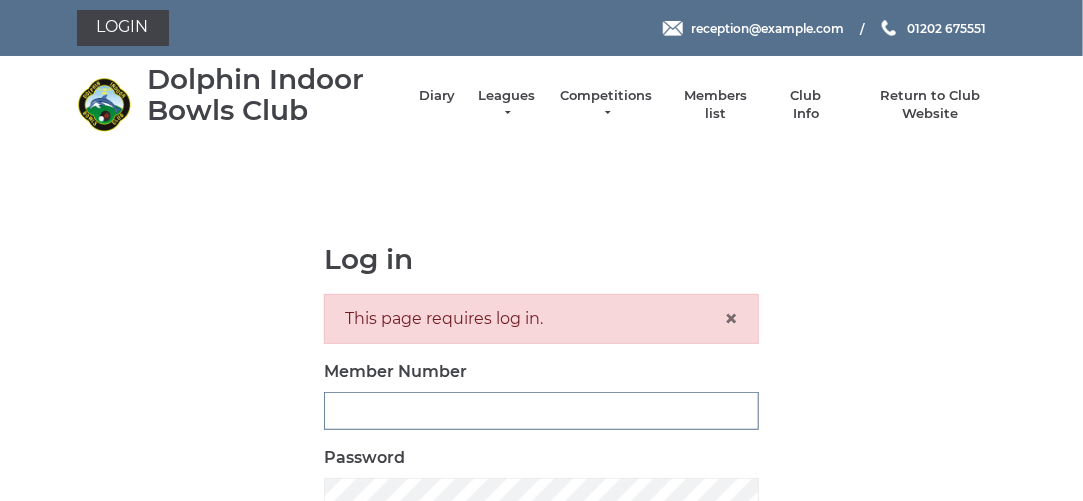type on "3280" 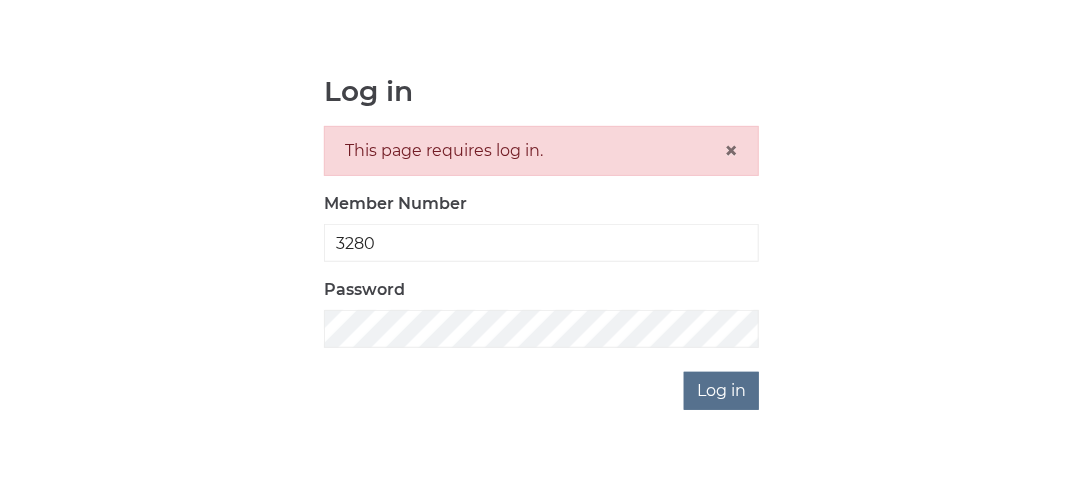 scroll, scrollTop: 168, scrollLeft: 0, axis: vertical 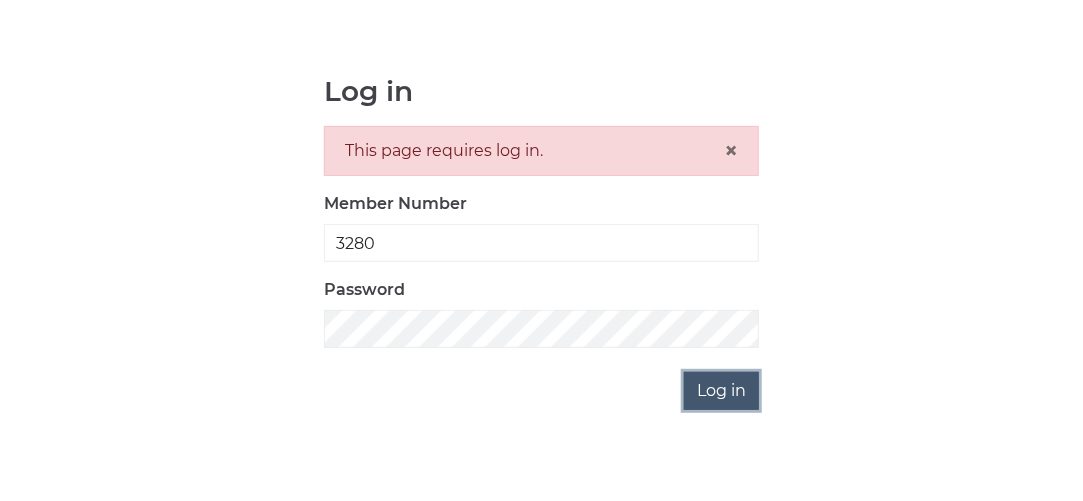 click on "Log in" at bounding box center (721, 391) 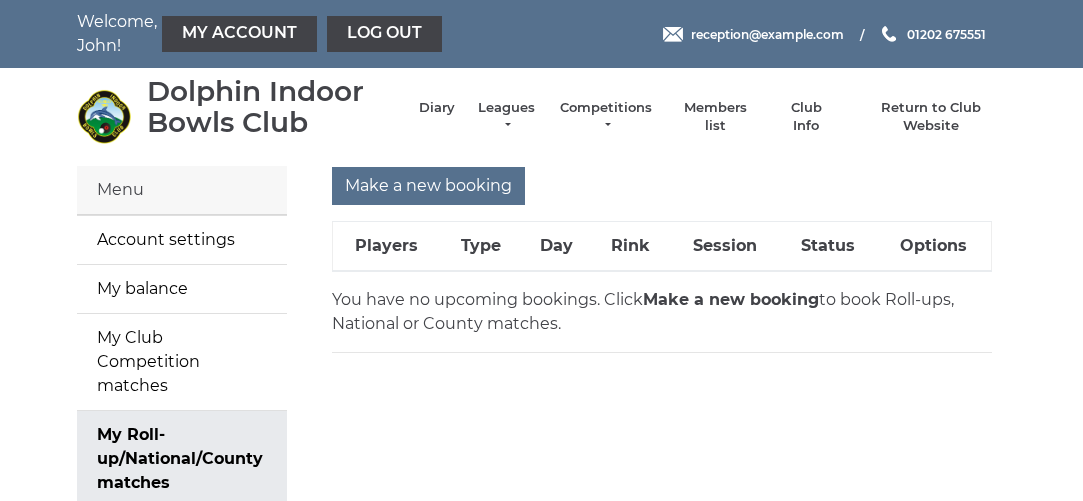 scroll, scrollTop: 0, scrollLeft: 0, axis: both 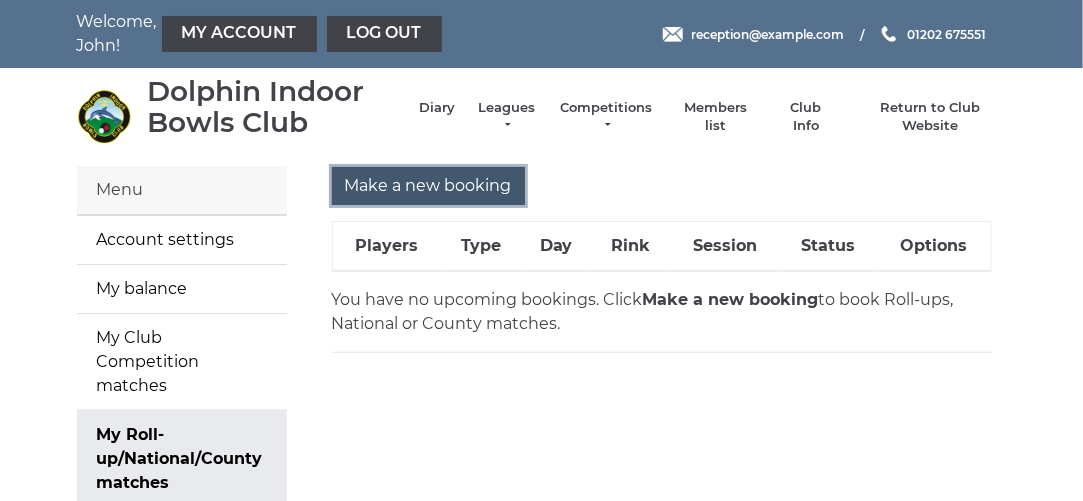 click on "Make a new booking" at bounding box center (428, 186) 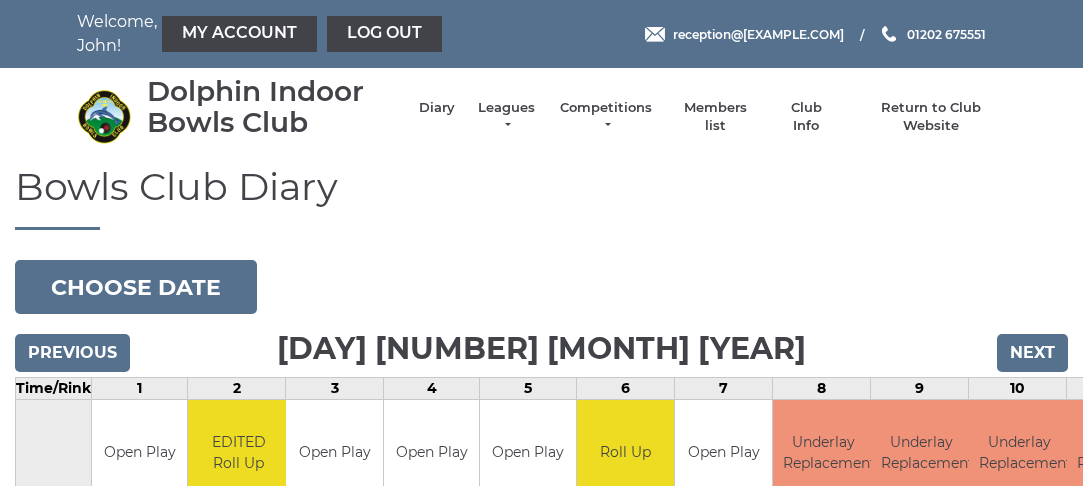scroll, scrollTop: 0, scrollLeft: 0, axis: both 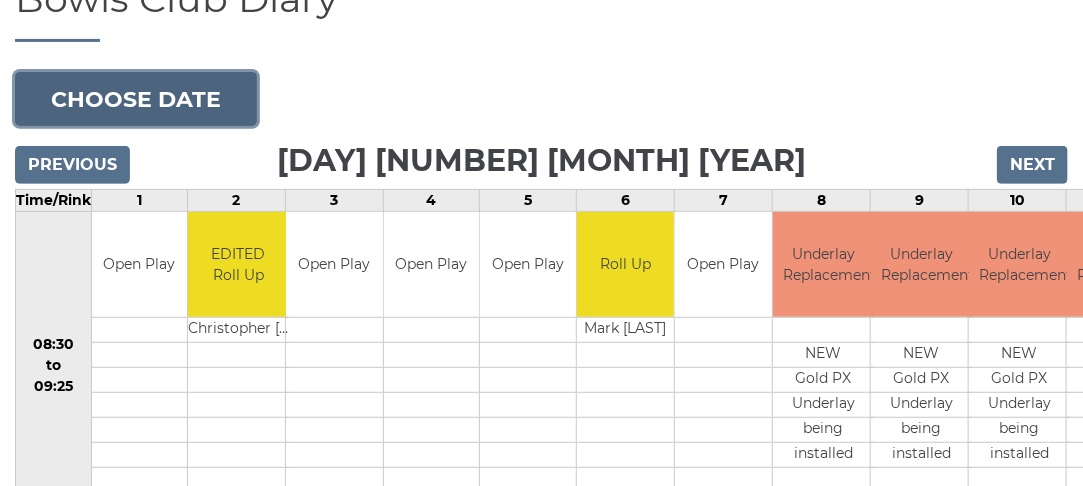 click on "Choose date" at bounding box center (136, 99) 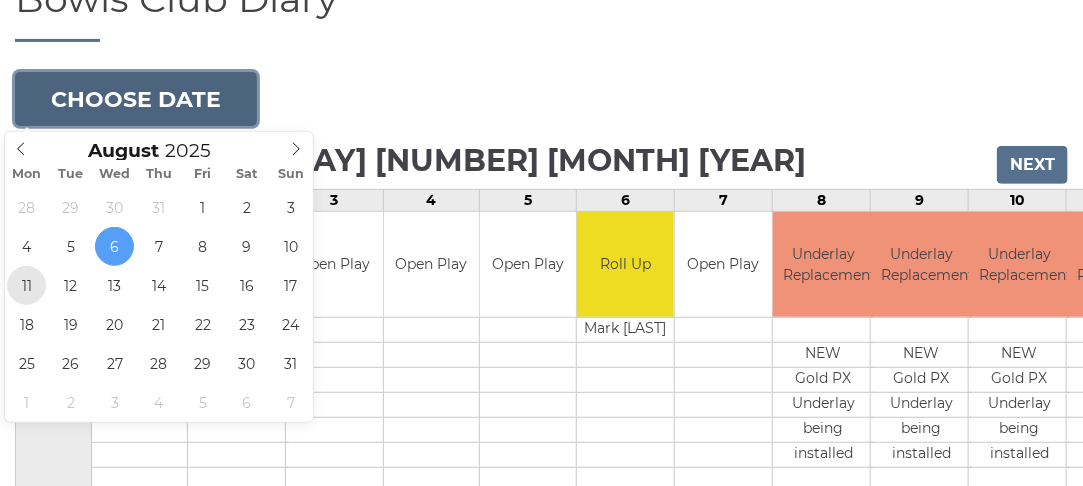 type on "2025-08-11" 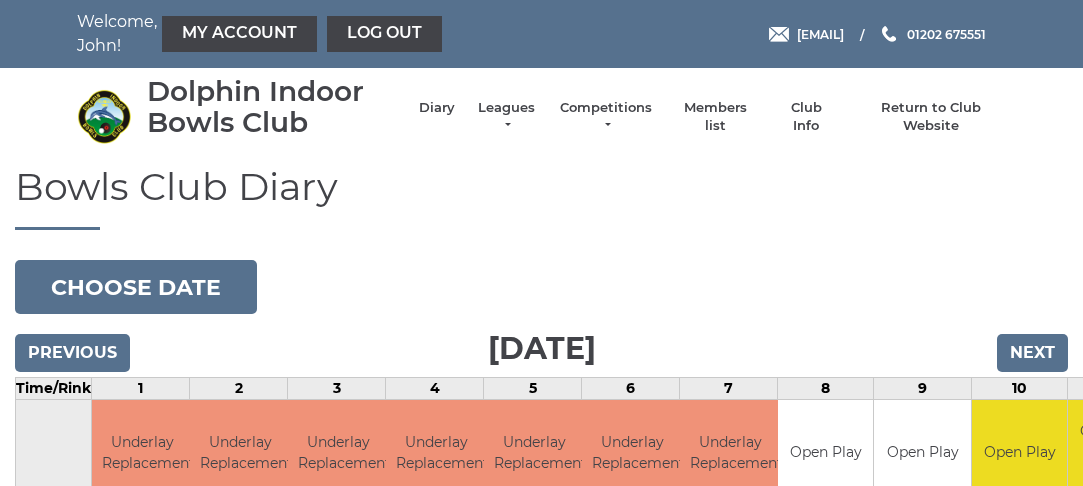 scroll, scrollTop: 0, scrollLeft: 0, axis: both 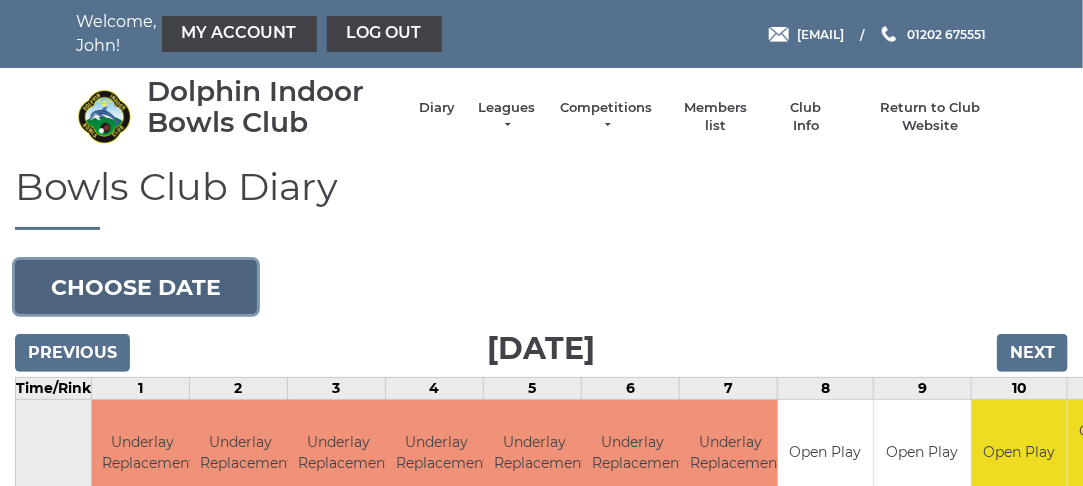 click on "Choose date" at bounding box center [136, 287] 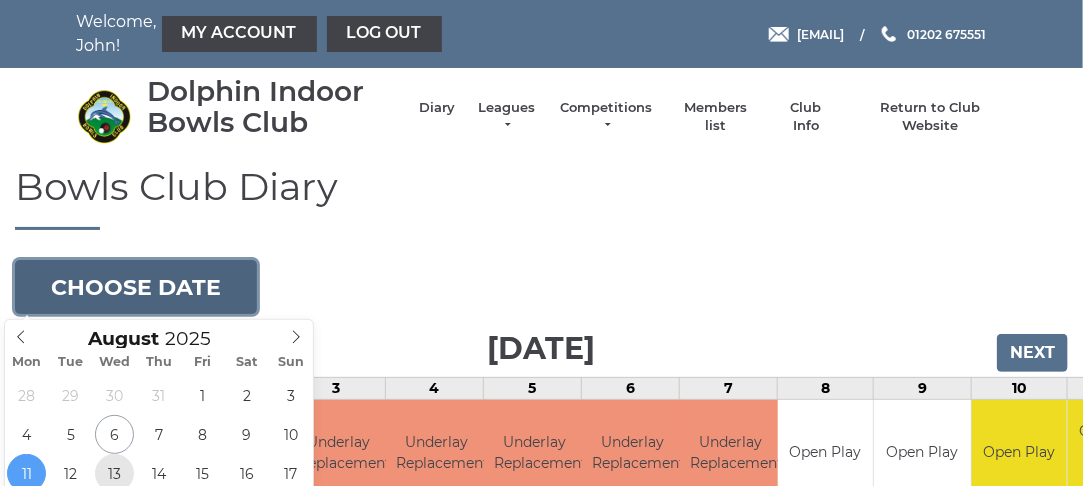 type on "2025-08-13" 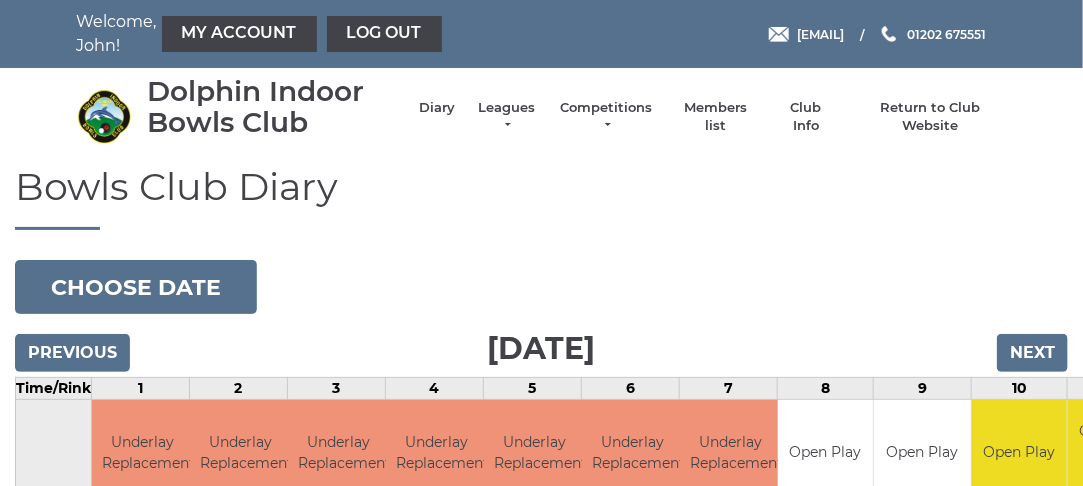 scroll, scrollTop: 6, scrollLeft: 0, axis: vertical 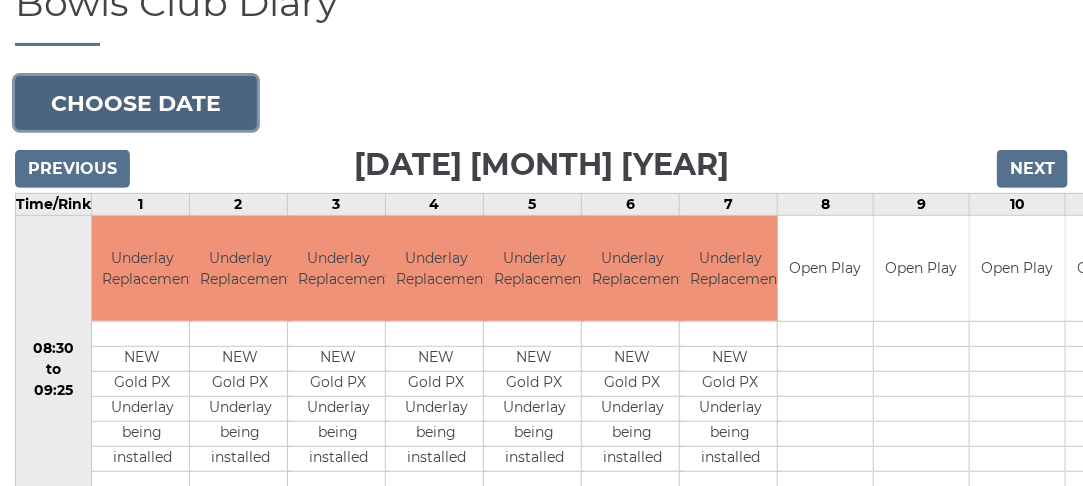 click on "Choose date" at bounding box center (136, 103) 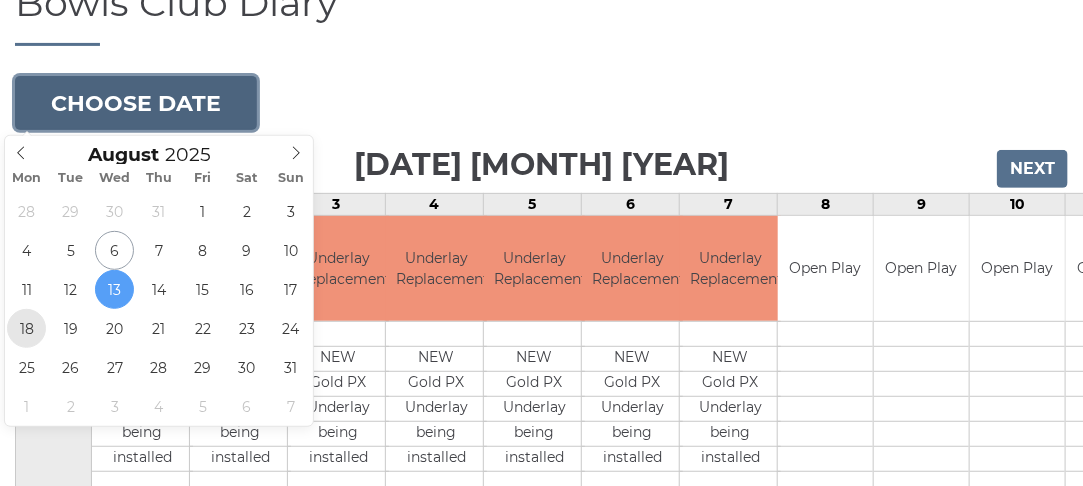 type on "2025-08-18" 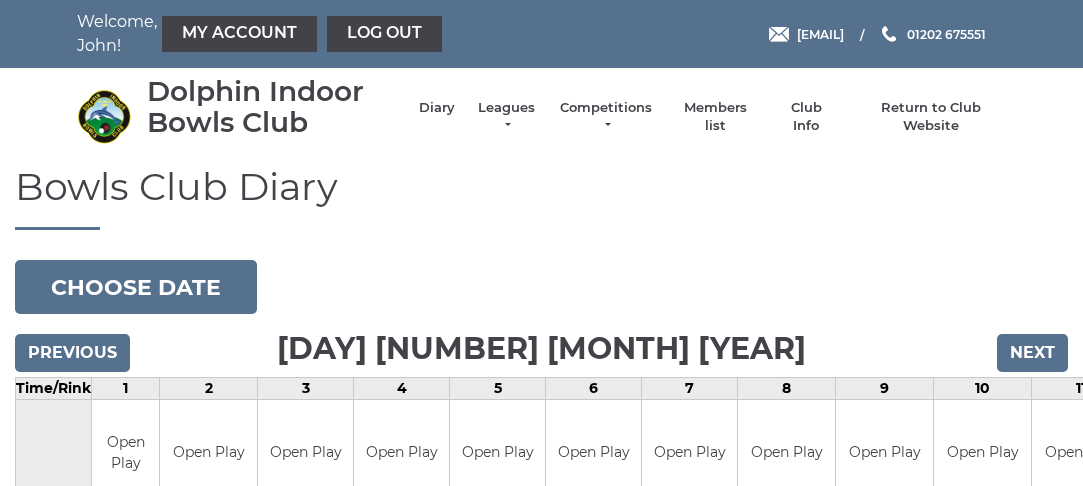 scroll, scrollTop: 0, scrollLeft: 0, axis: both 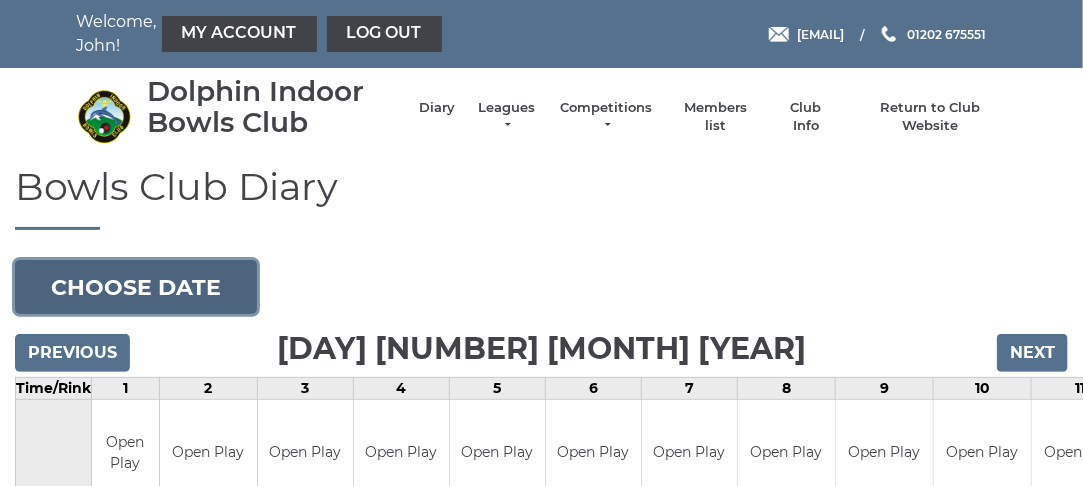 click on "Choose date" at bounding box center (136, 287) 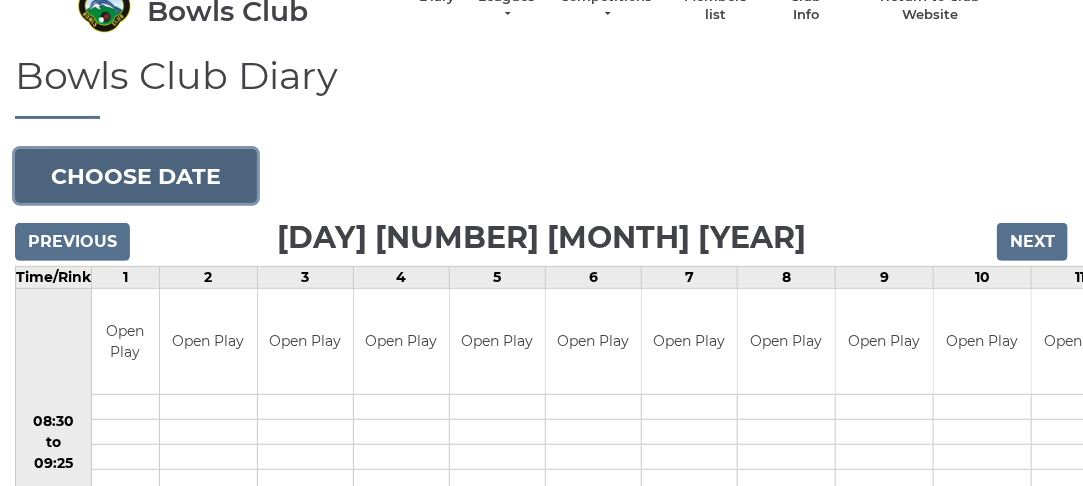 scroll, scrollTop: 166, scrollLeft: 0, axis: vertical 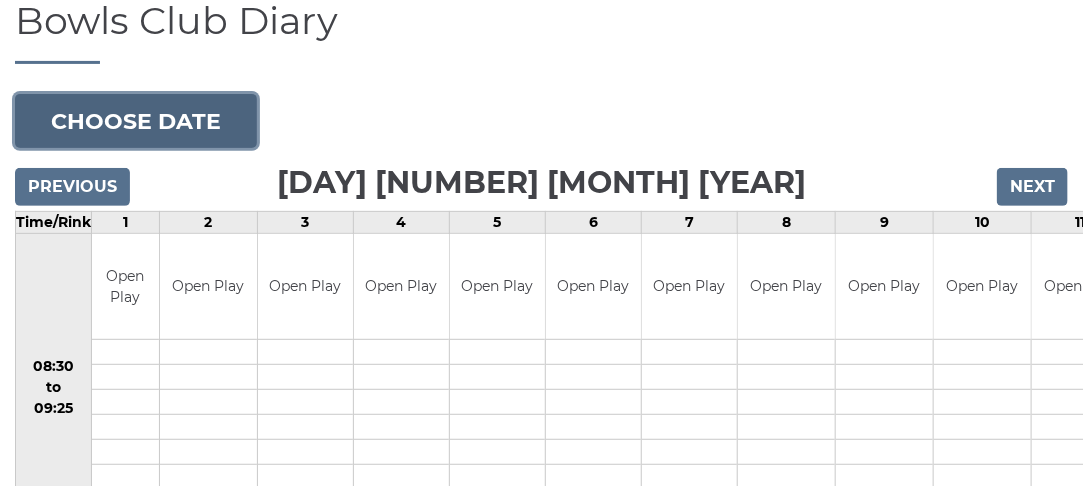 click on "Choose date" at bounding box center (136, 121) 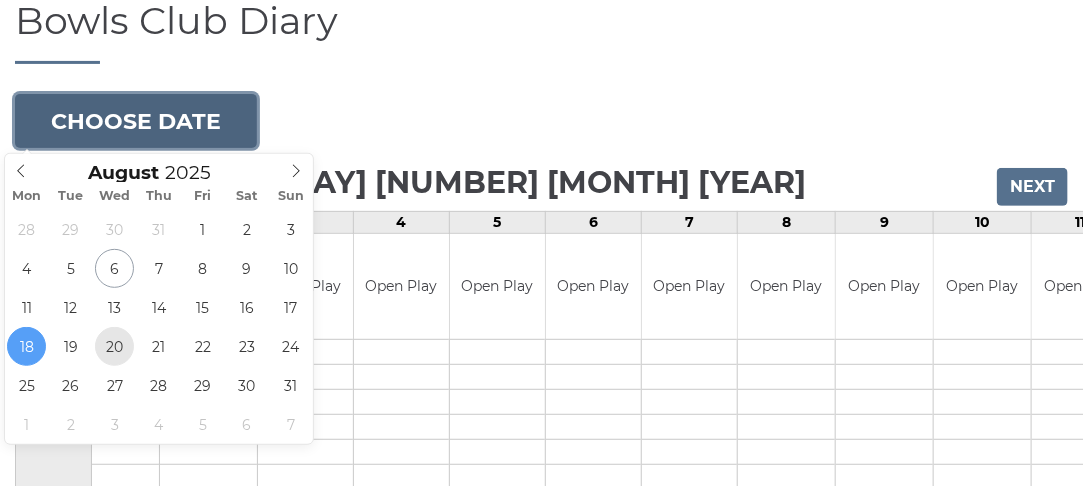type on "2025-08-20" 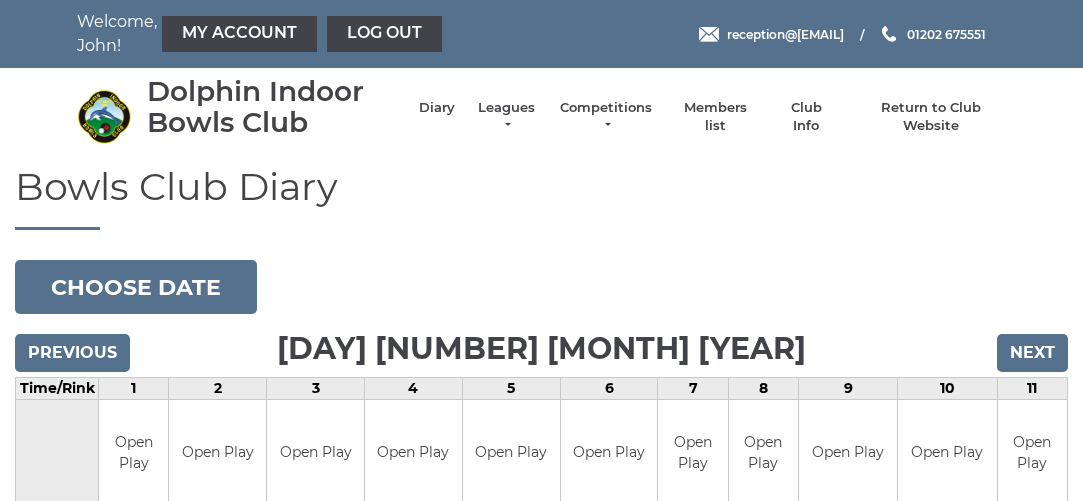 scroll, scrollTop: 0, scrollLeft: 0, axis: both 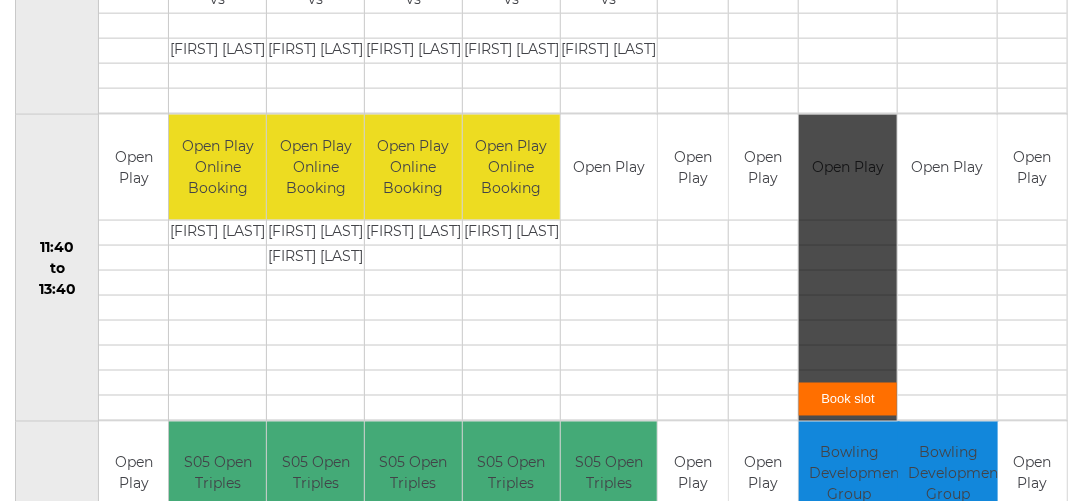 click on "Book slot" at bounding box center (848, 399) 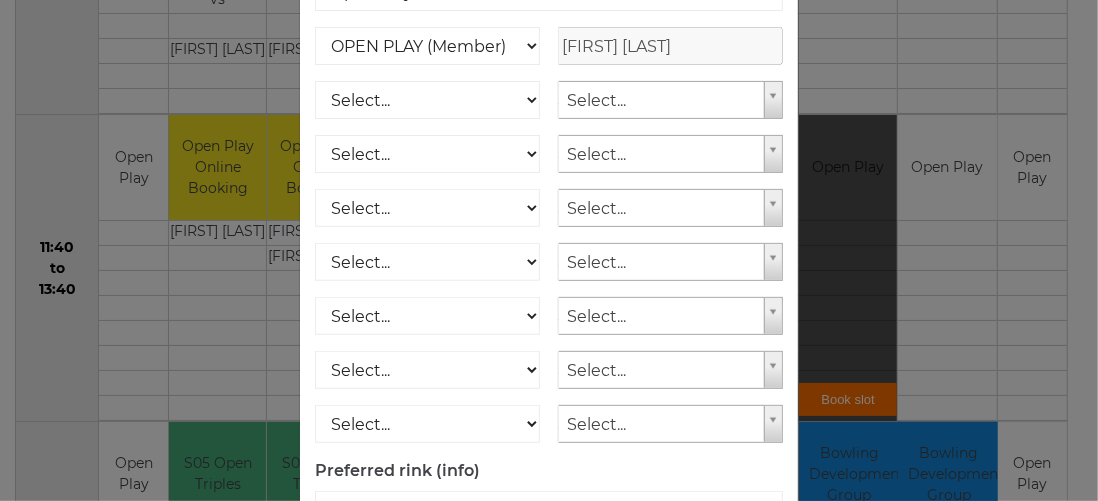 scroll, scrollTop: 424, scrollLeft: 0, axis: vertical 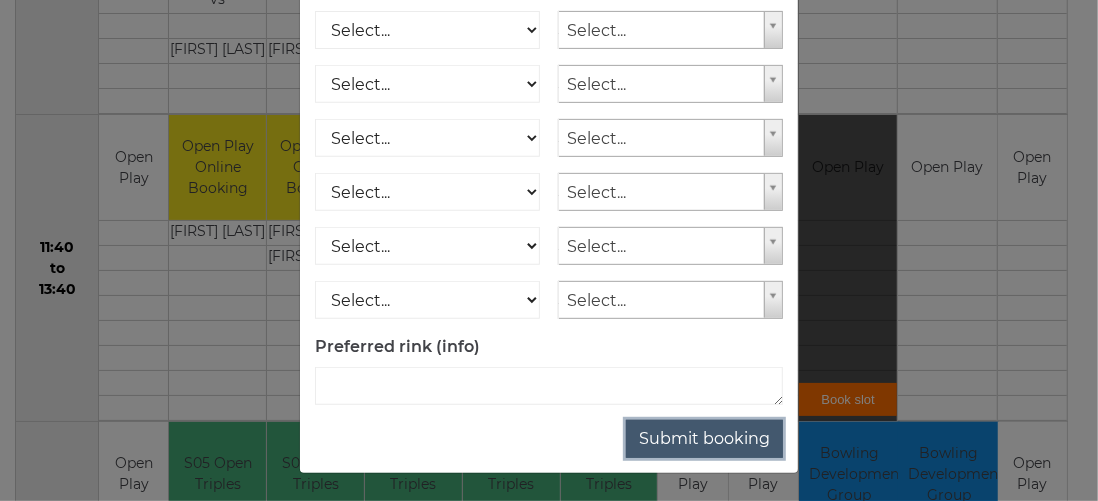click on "Submit booking" at bounding box center (704, 439) 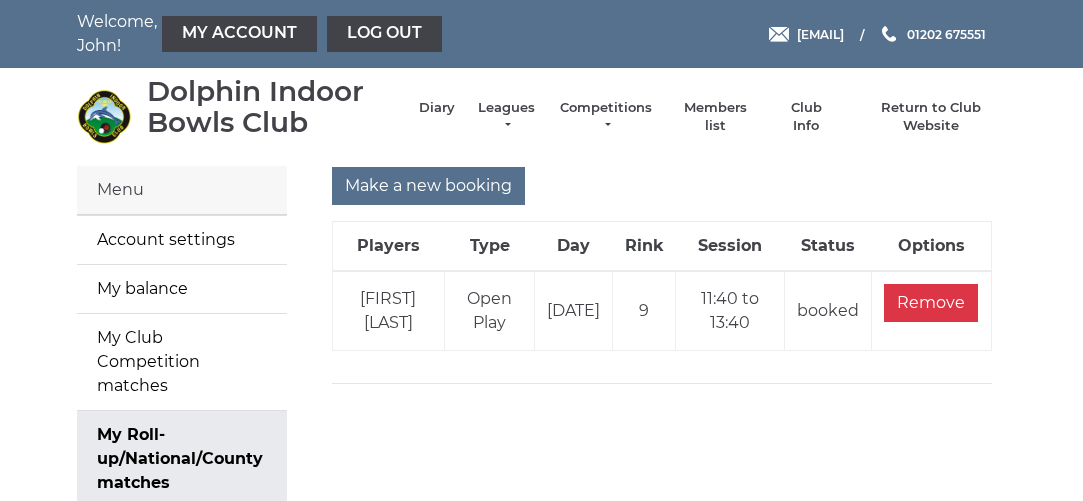 scroll, scrollTop: 0, scrollLeft: 0, axis: both 